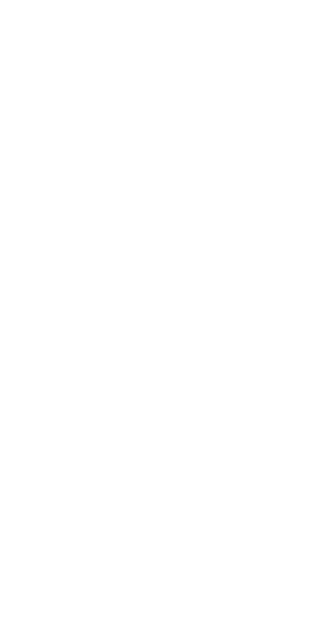 scroll, scrollTop: 0, scrollLeft: 0, axis: both 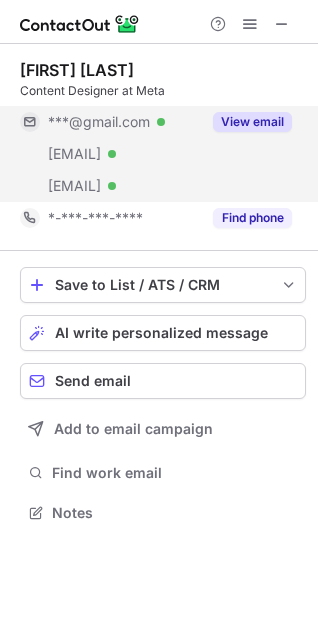click on "View email" at bounding box center [252, 122] 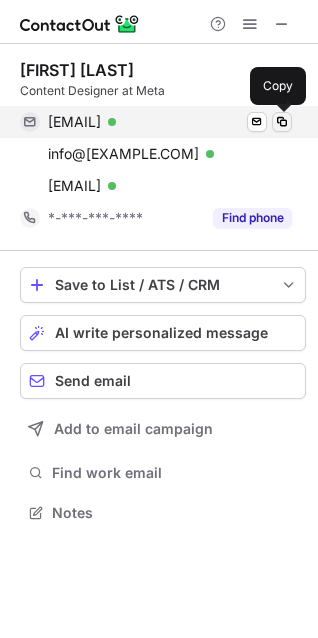 click at bounding box center (282, 122) 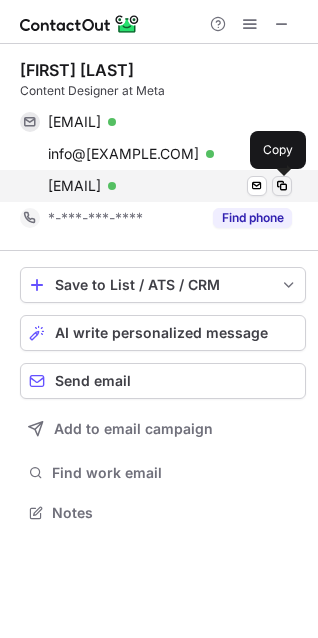 click at bounding box center [282, 186] 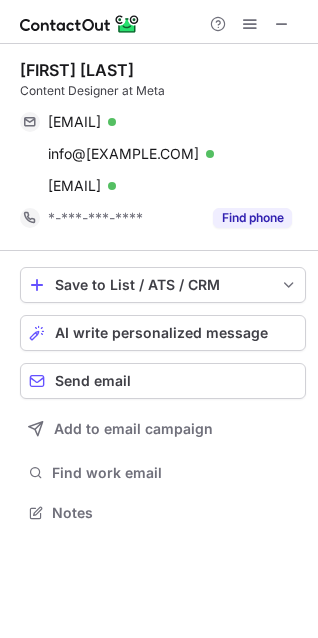 type 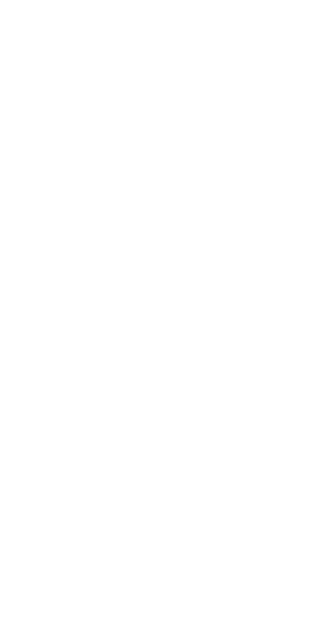 scroll, scrollTop: 0, scrollLeft: 0, axis: both 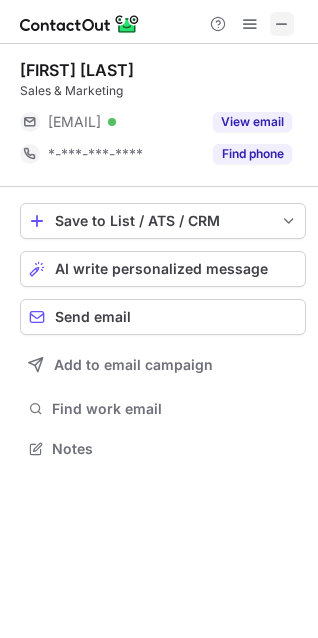click at bounding box center (282, 24) 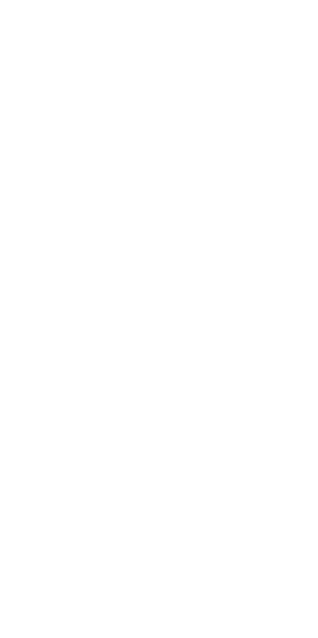 scroll, scrollTop: 0, scrollLeft: 0, axis: both 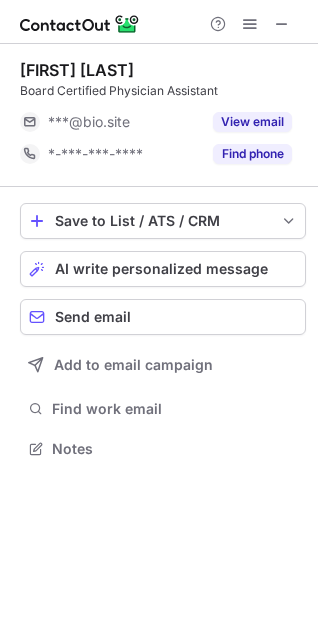 drag, startPoint x: 280, startPoint y: 21, endPoint x: 184, endPoint y: 51, distance: 100.57833 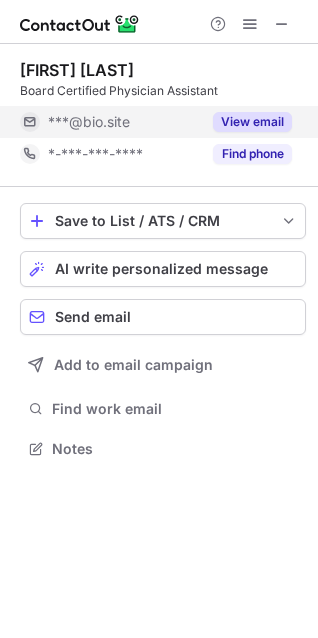 click on "View email" at bounding box center [252, 122] 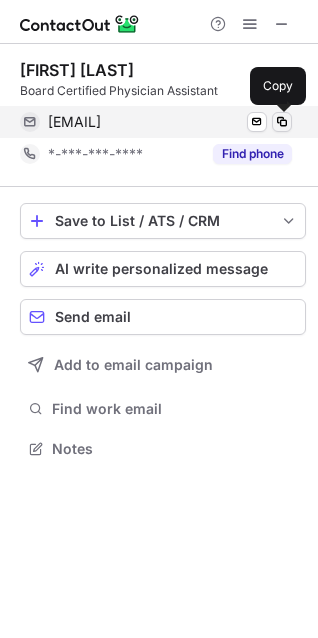 click at bounding box center [282, 122] 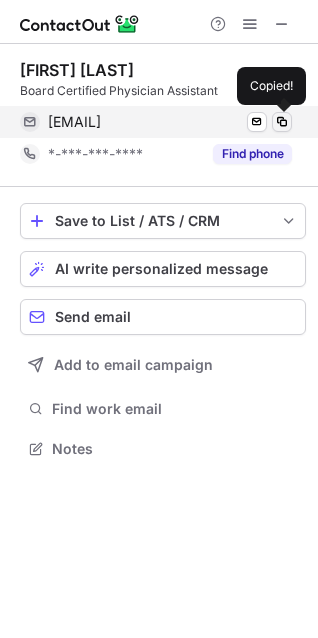 type 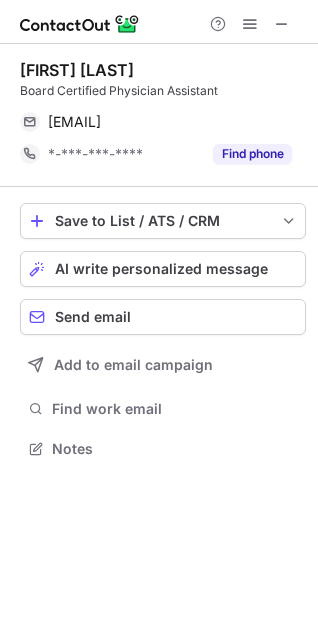 scroll, scrollTop: 389, scrollLeft: 318, axis: both 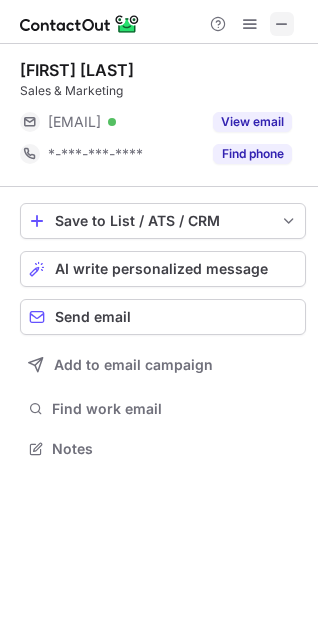click at bounding box center (282, 24) 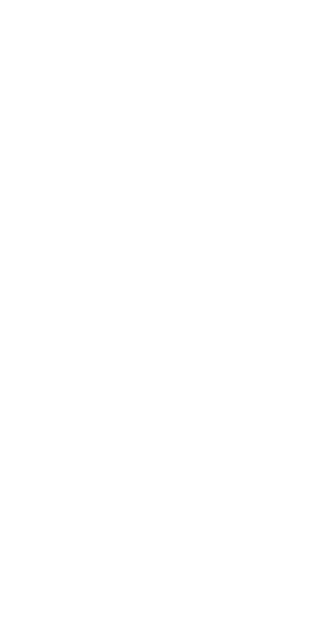 scroll, scrollTop: 0, scrollLeft: 0, axis: both 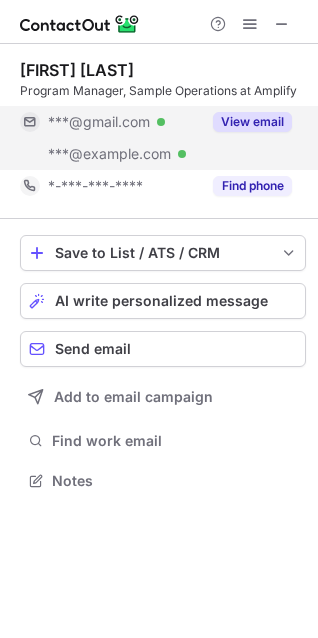 click on "View email" at bounding box center (252, 122) 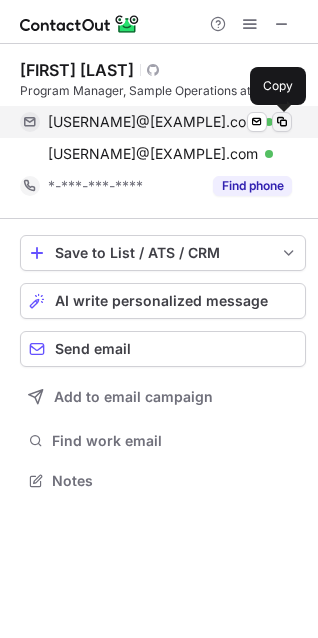 click at bounding box center (282, 122) 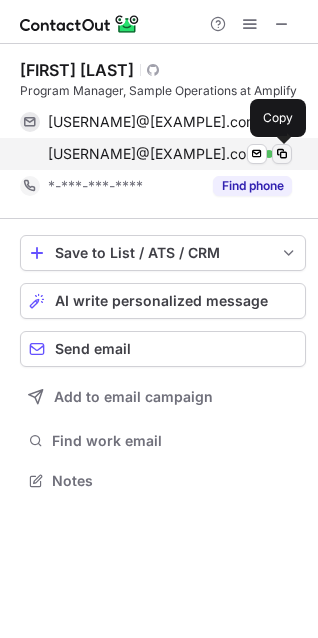 click at bounding box center [282, 154] 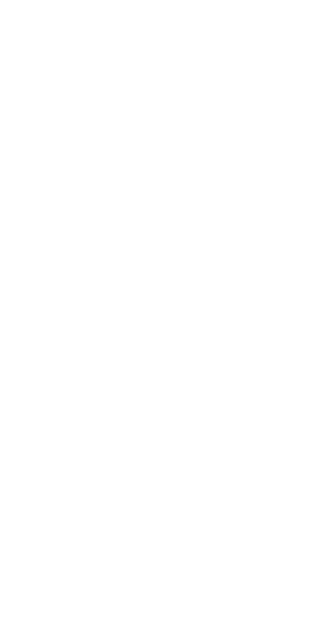 scroll, scrollTop: 0, scrollLeft: 0, axis: both 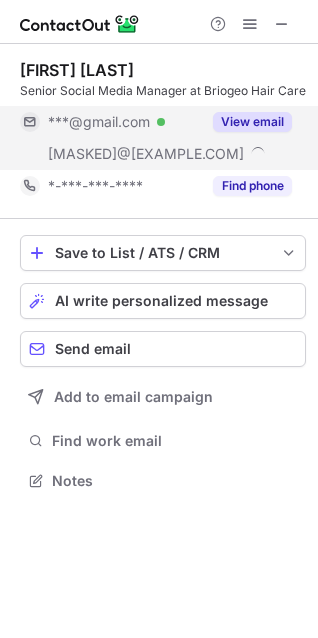 click on "View email" at bounding box center (252, 122) 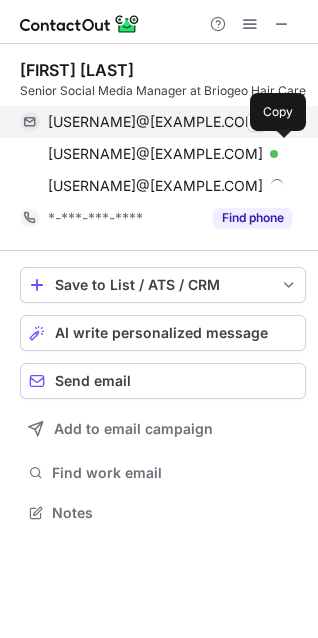 scroll, scrollTop: 10, scrollLeft: 10, axis: both 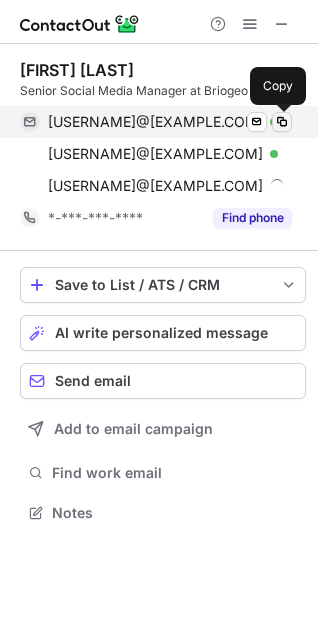 click at bounding box center (282, 122) 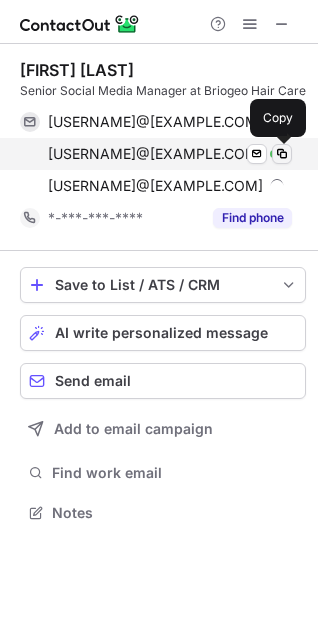 click at bounding box center (282, 154) 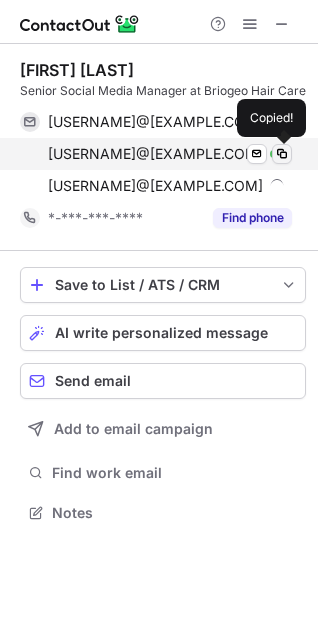 type 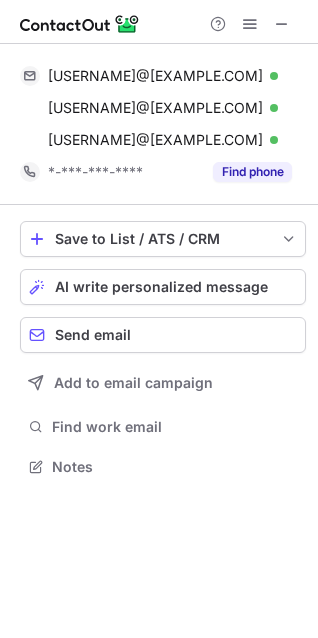 scroll, scrollTop: 453, scrollLeft: 318, axis: both 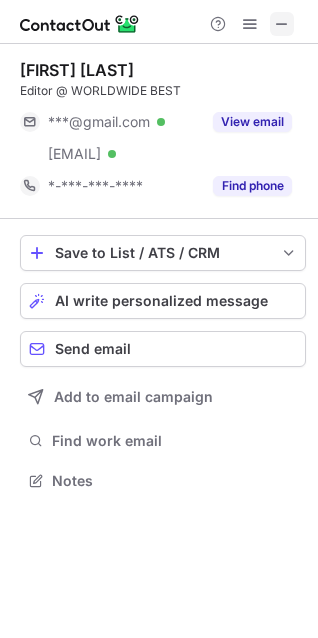 click at bounding box center (282, 24) 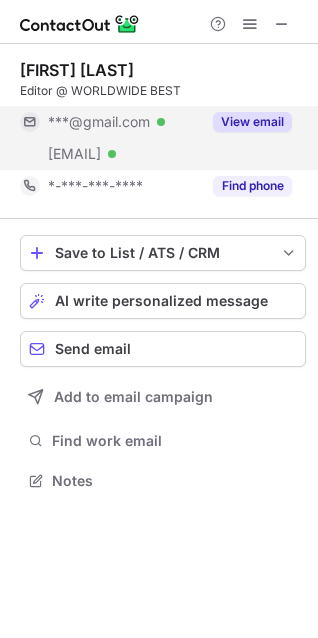 click on "View email" at bounding box center (252, 122) 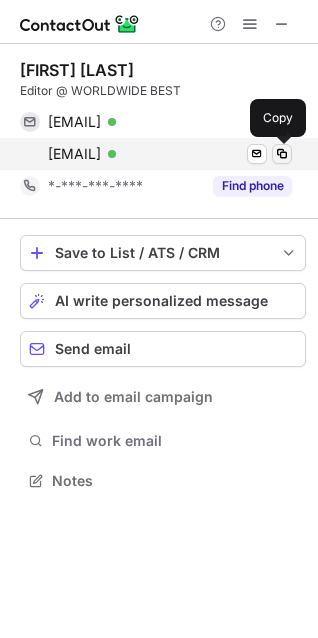 click at bounding box center [282, 154] 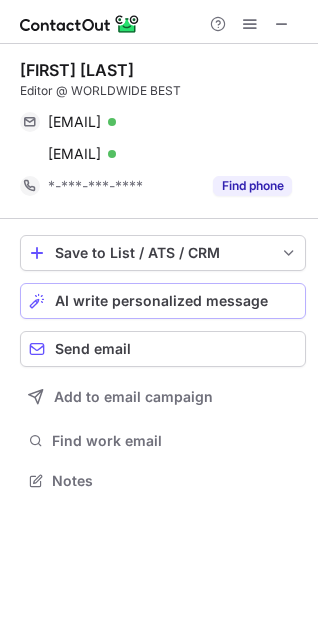 type 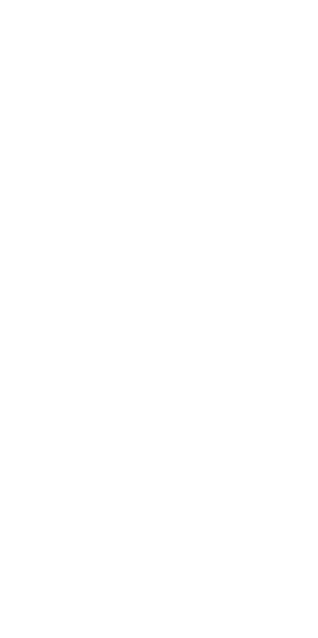 scroll, scrollTop: 0, scrollLeft: 0, axis: both 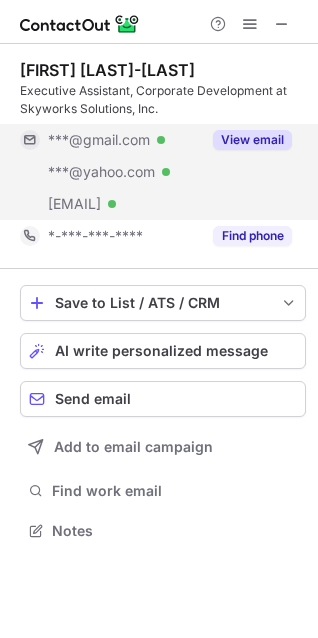 click on "View email" at bounding box center [252, 140] 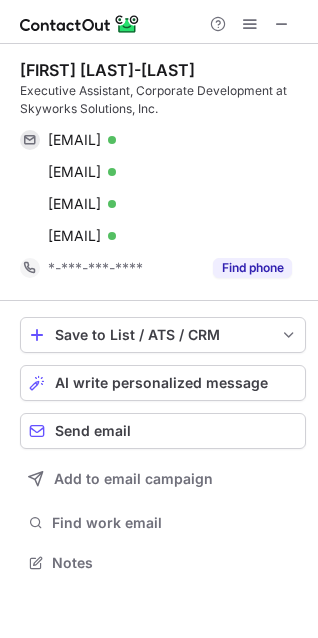 scroll, scrollTop: 10, scrollLeft: 10, axis: both 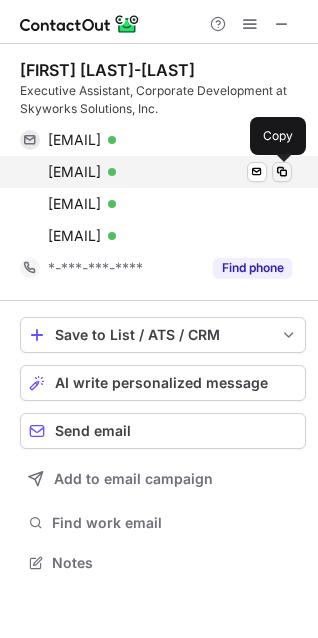 click at bounding box center [282, 172] 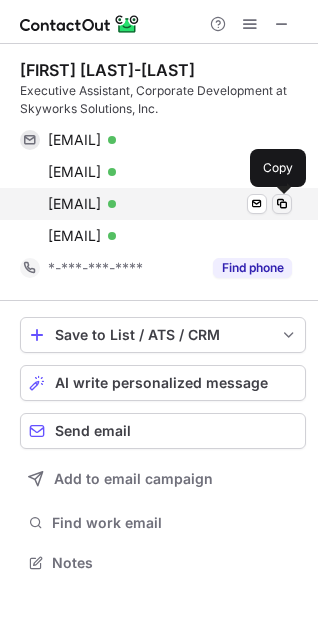 click at bounding box center (282, 204) 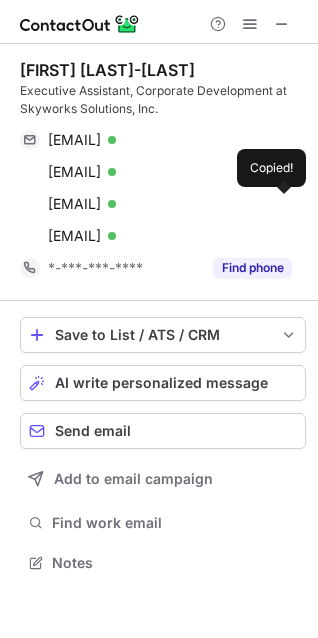 type 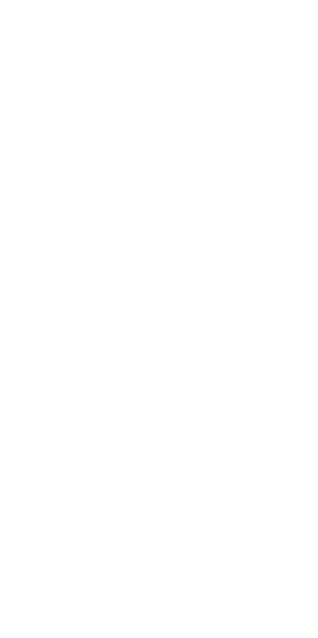 scroll, scrollTop: 0, scrollLeft: 0, axis: both 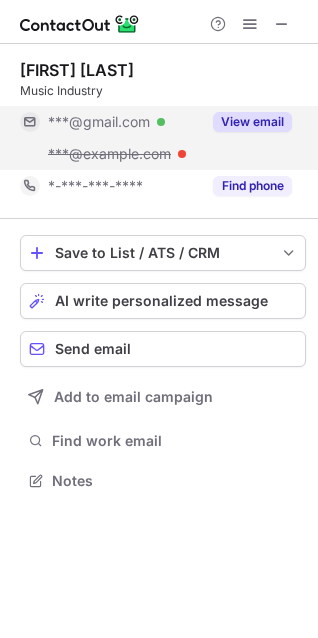 click on "View email" at bounding box center (252, 122) 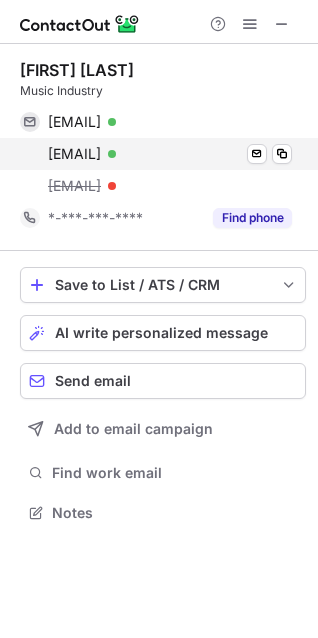 scroll, scrollTop: 10, scrollLeft: 10, axis: both 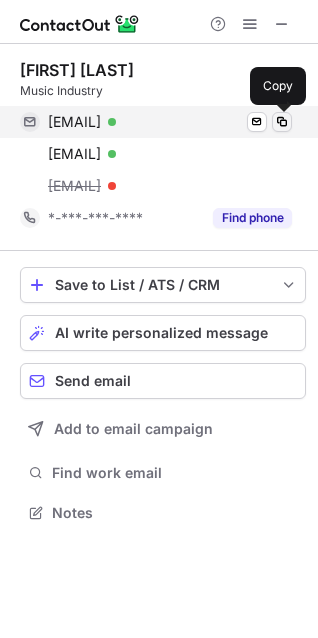 click at bounding box center [282, 122] 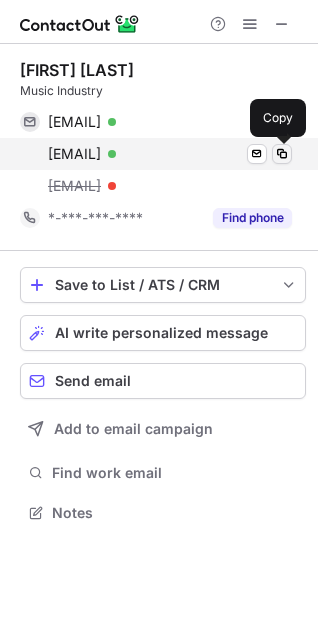 click at bounding box center [282, 154] 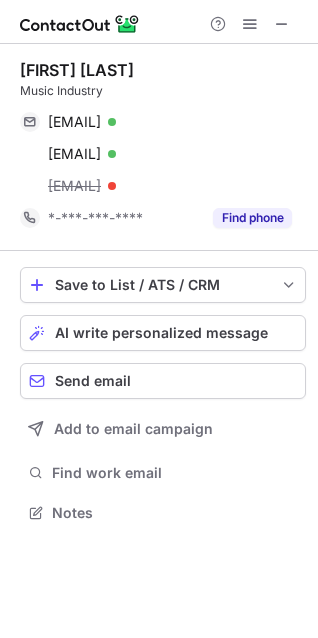 type 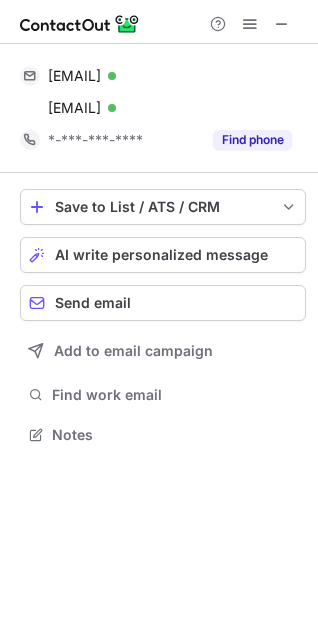 scroll, scrollTop: 421, scrollLeft: 318, axis: both 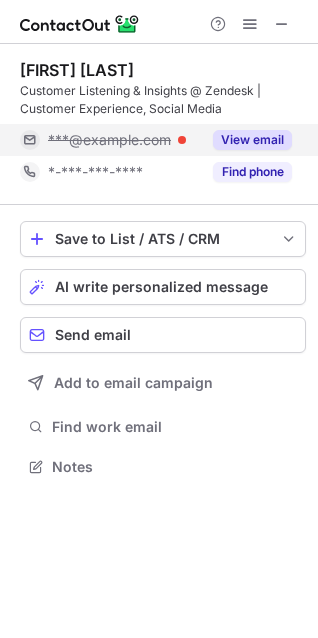 click on "View email" at bounding box center [252, 140] 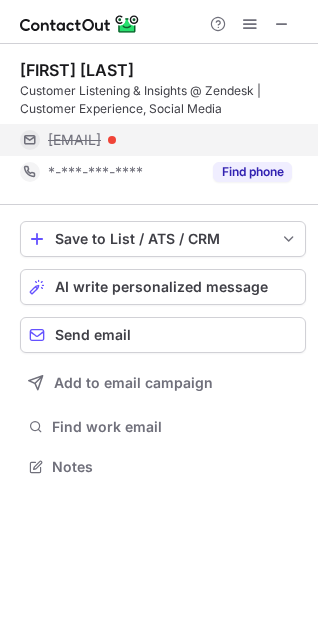 click on "[EMAIL]" at bounding box center [74, 140] 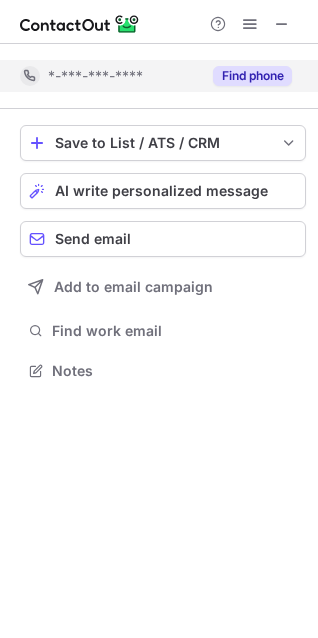scroll, scrollTop: 357, scrollLeft: 318, axis: both 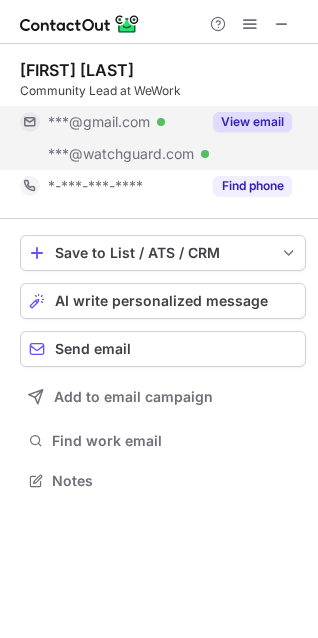 click on "View email" at bounding box center [252, 122] 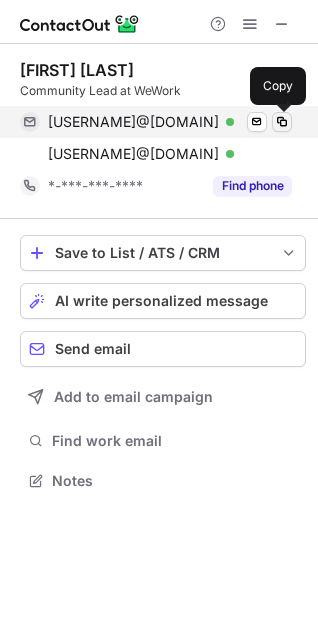 click at bounding box center [282, 122] 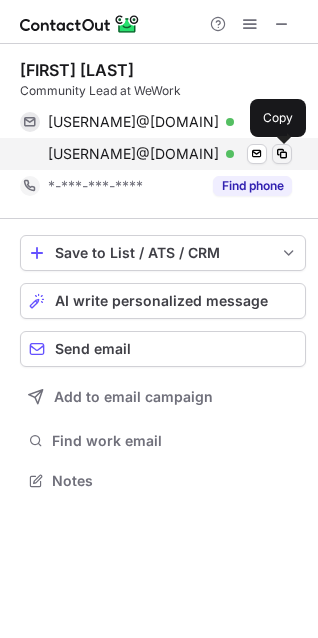 click at bounding box center (282, 154) 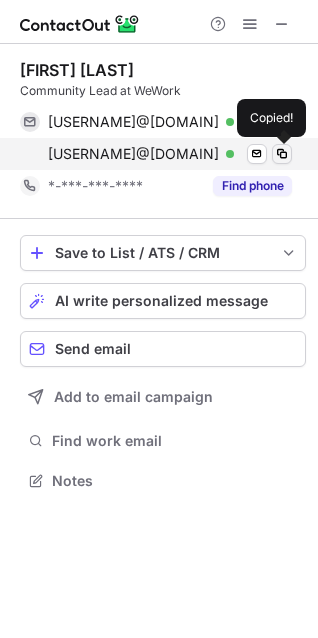 type 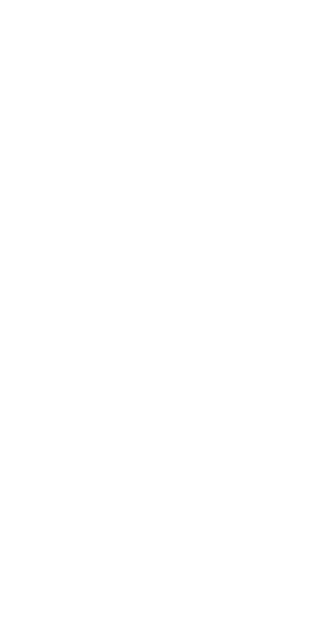 scroll, scrollTop: 0, scrollLeft: 0, axis: both 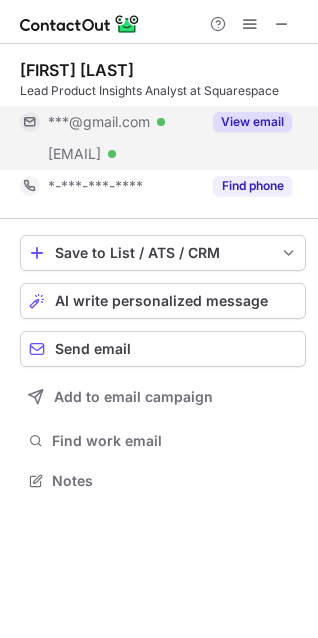 drag, startPoint x: 254, startPoint y: 116, endPoint x: 253, endPoint y: 128, distance: 12.0415945 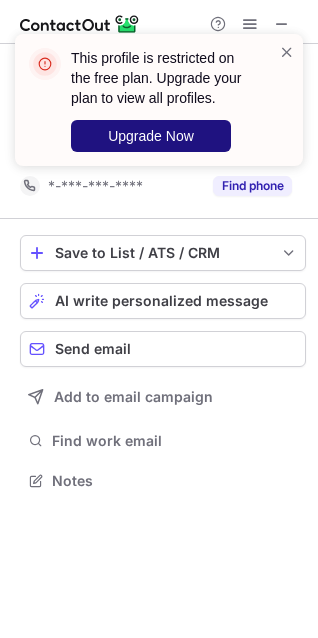 click on "Upgrade Now" at bounding box center (151, 136) 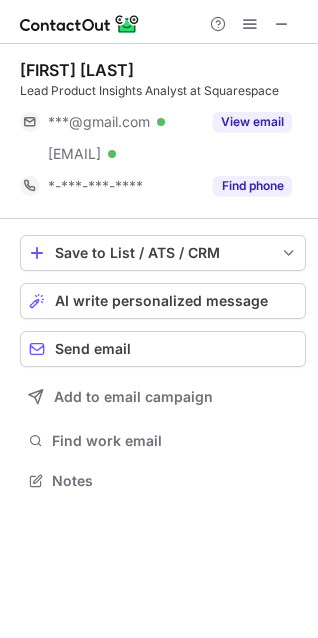 click on "This profile is restricted on the free plan. Upgrade your plan to view all profiles. Upgrade Now" at bounding box center (172, 100) 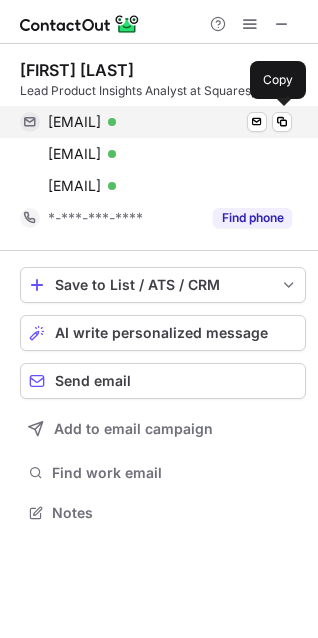 scroll, scrollTop: 10, scrollLeft: 10, axis: both 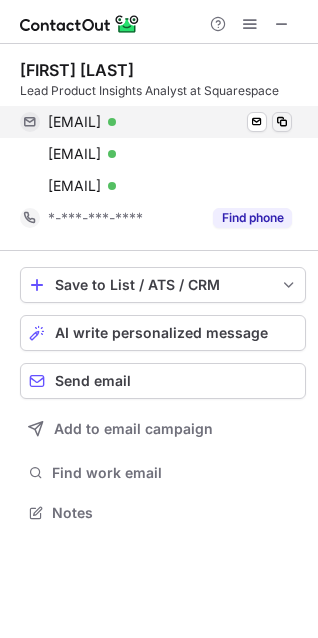 click at bounding box center (282, 122) 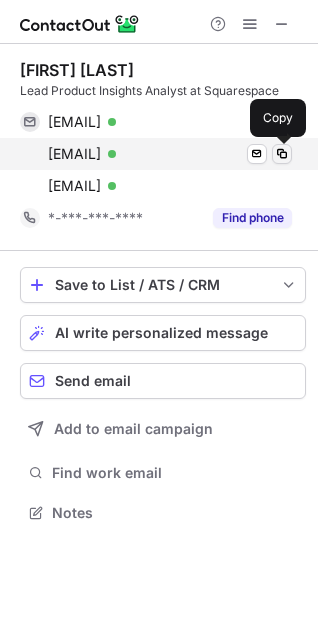 click at bounding box center (282, 154) 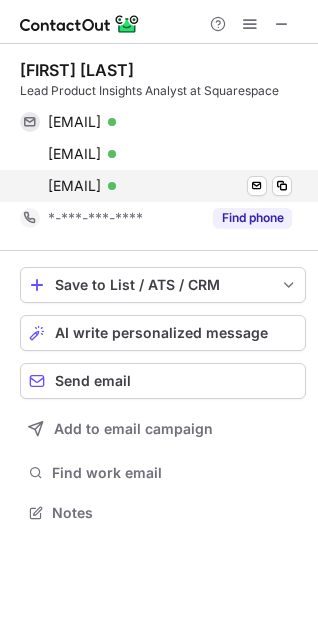 type 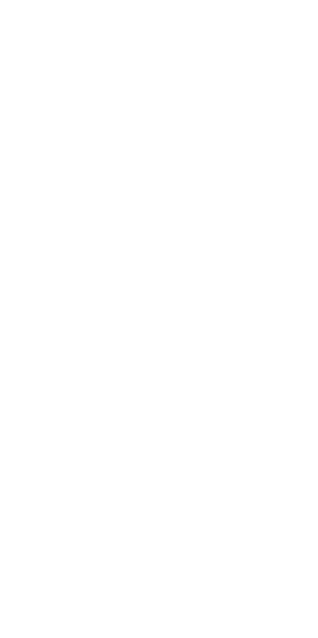 scroll, scrollTop: 0, scrollLeft: 0, axis: both 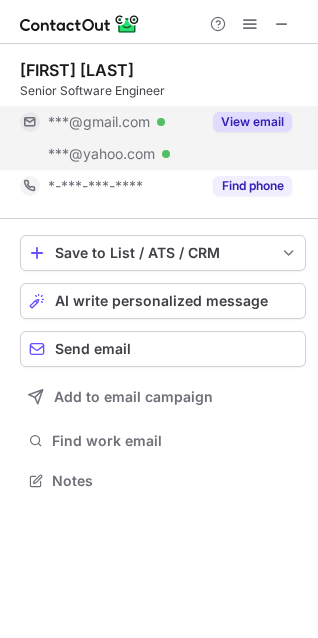 click at bounding box center (282, 24) 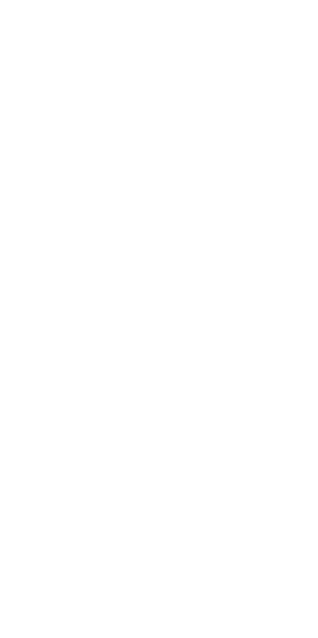 scroll, scrollTop: 0, scrollLeft: 0, axis: both 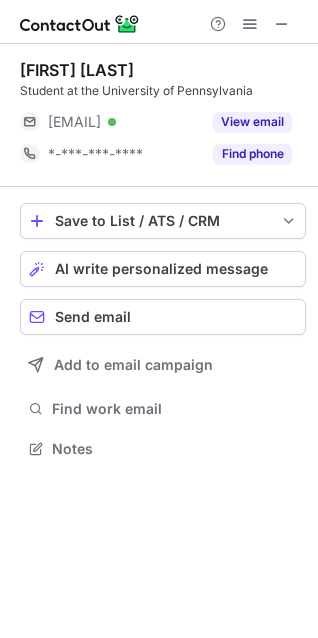 click on "[FIRST] [LAST] Student at the University of Pennsylvania [EMAIL] Verified View email [PHONE] Find phone" at bounding box center [163, 115] 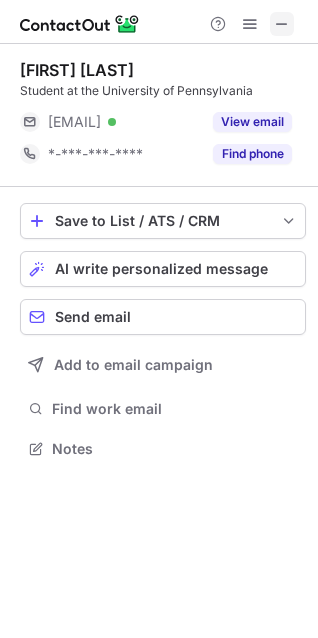 click at bounding box center [282, 24] 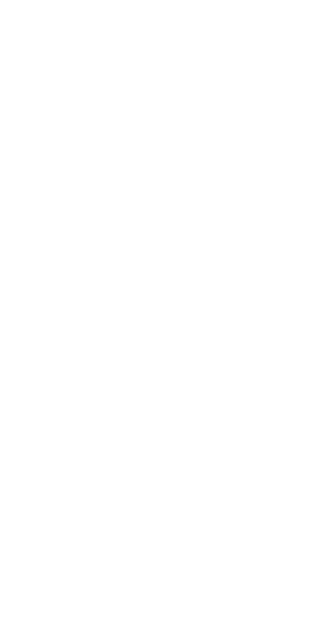 scroll, scrollTop: 0, scrollLeft: 0, axis: both 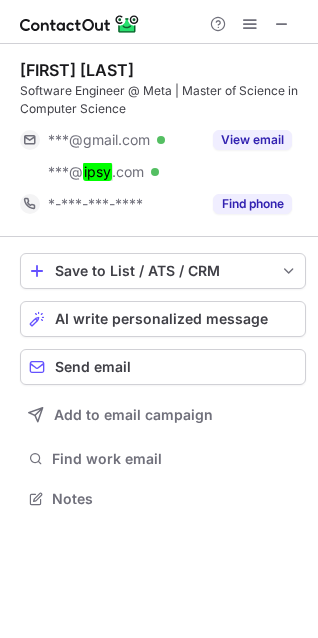 click on "Mudit Saraf Software Engineer @ Meta | Master of Science in Computer Science ***@gmail.com Verified ***@ ipsy .com Verified View email *-***-***-**** Find phone" at bounding box center [163, 140] 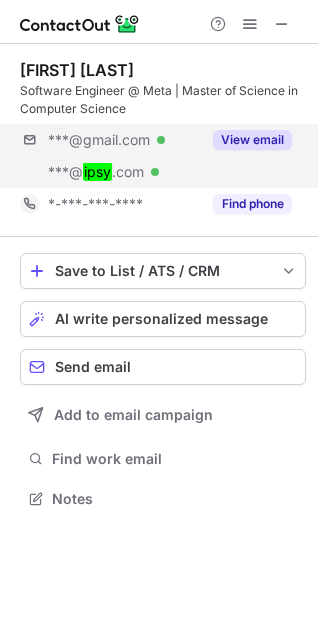 click on "View email" at bounding box center [252, 140] 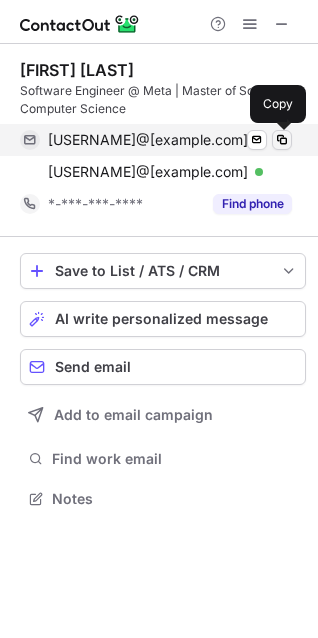 click at bounding box center (282, 140) 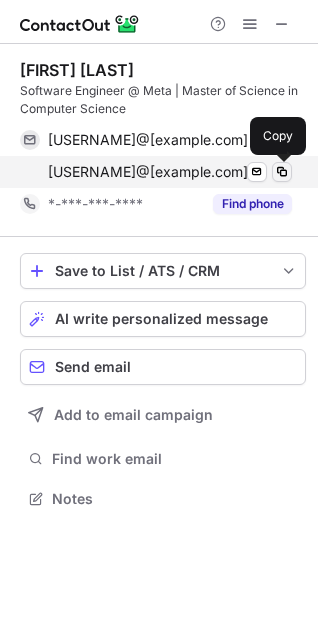 click at bounding box center [282, 172] 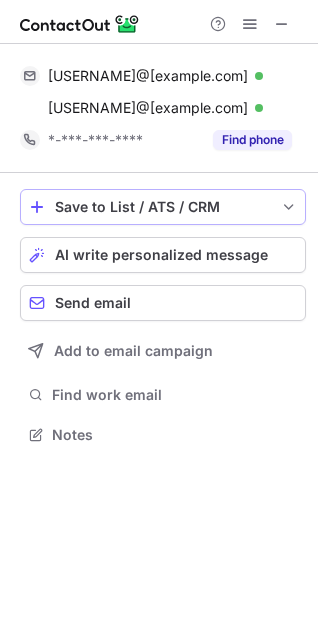 scroll, scrollTop: 421, scrollLeft: 318, axis: both 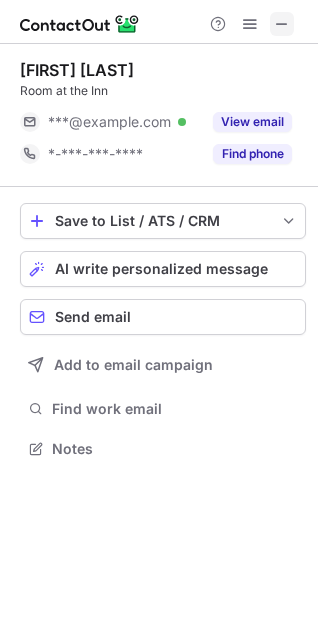 click at bounding box center [282, 24] 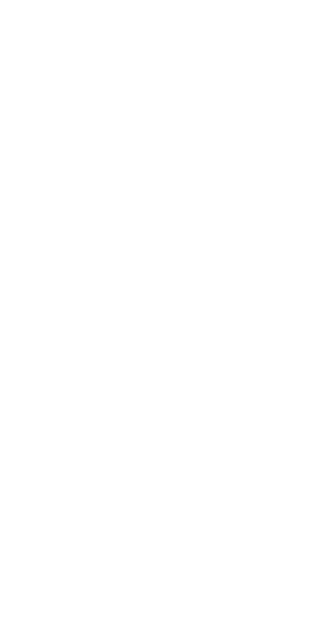 scroll, scrollTop: 0, scrollLeft: 0, axis: both 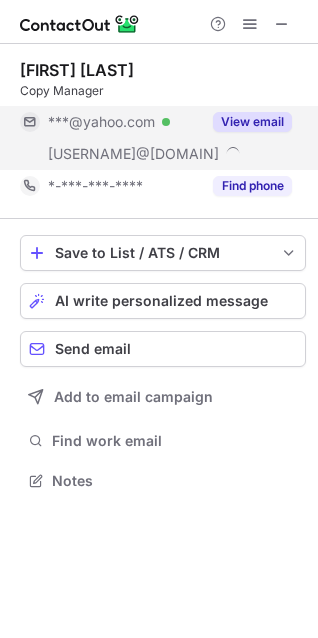 click on "View email" at bounding box center (252, 122) 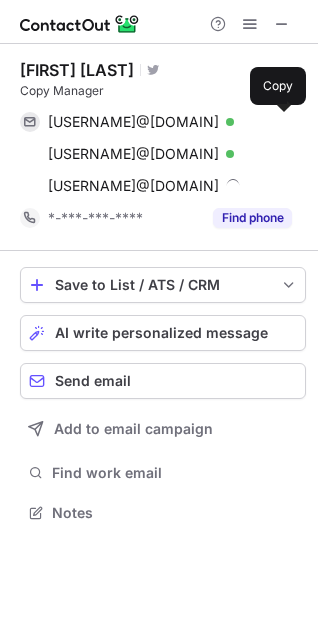 scroll, scrollTop: 10, scrollLeft: 10, axis: both 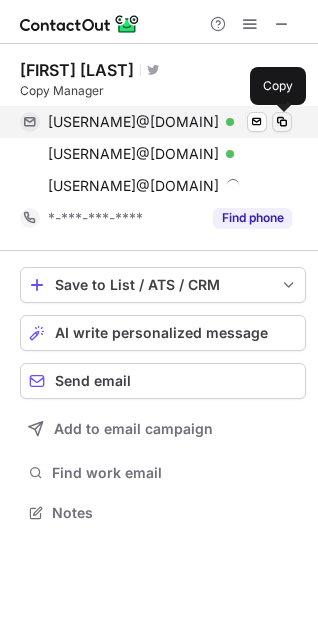 click at bounding box center [282, 122] 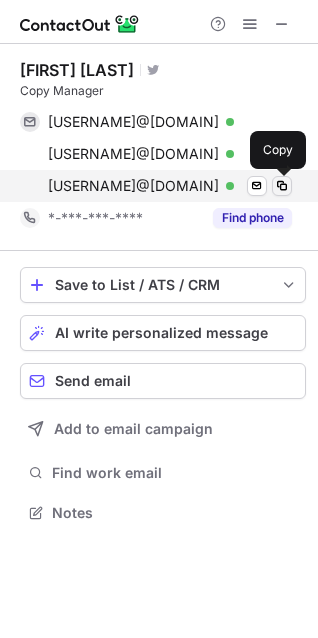 click at bounding box center [282, 186] 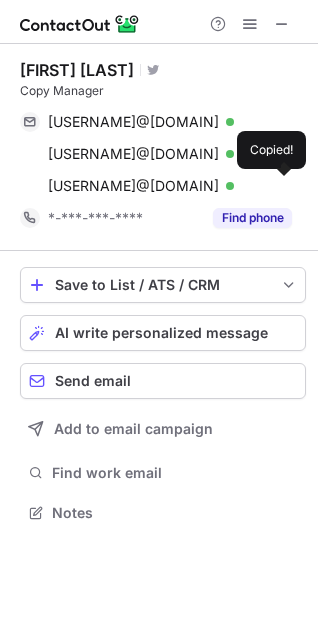 type 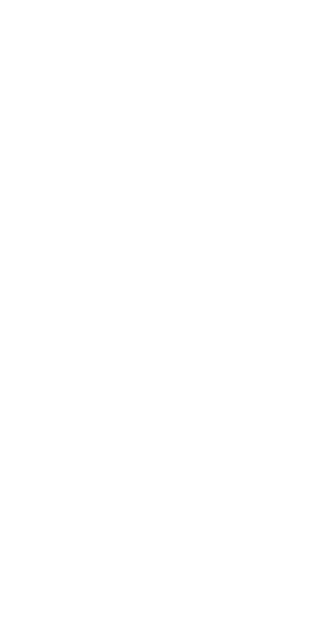 scroll, scrollTop: 0, scrollLeft: 0, axis: both 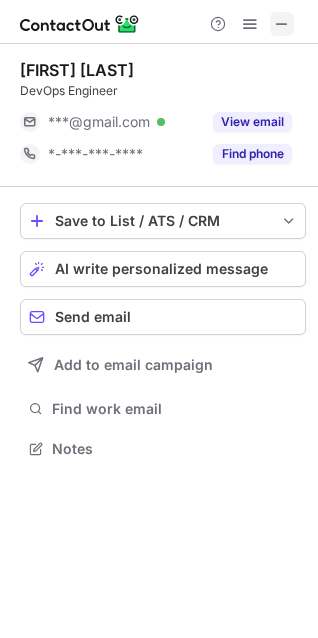 click at bounding box center [282, 24] 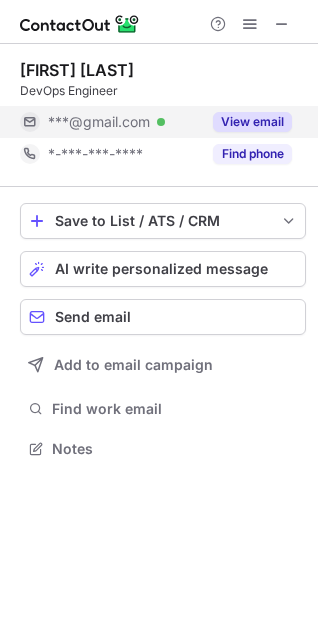 click on "View email" at bounding box center [252, 122] 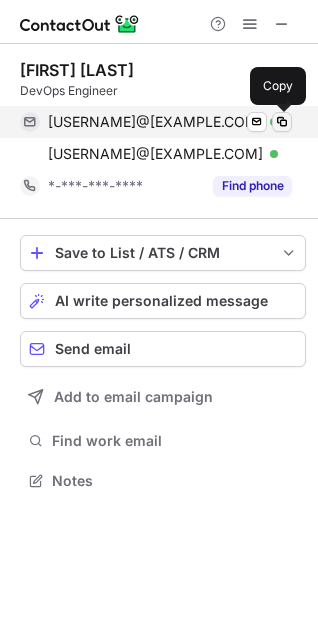 scroll, scrollTop: 10, scrollLeft: 10, axis: both 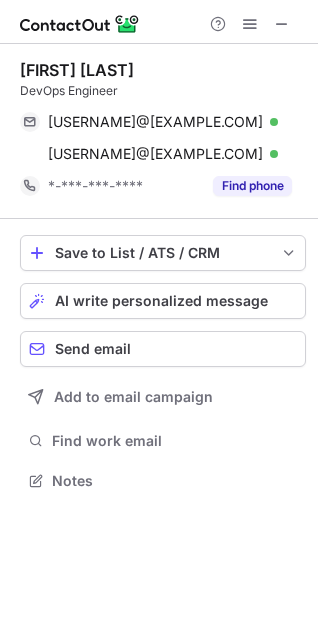 type 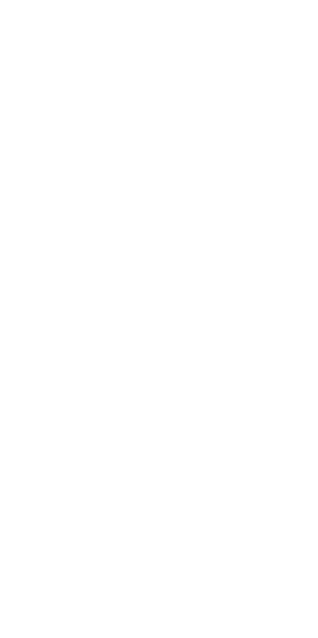 scroll, scrollTop: 0, scrollLeft: 0, axis: both 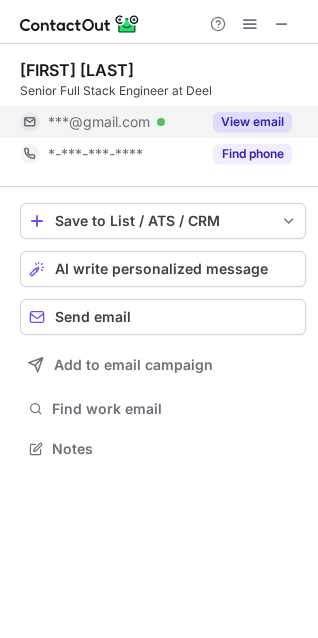 click at bounding box center (282, 24) 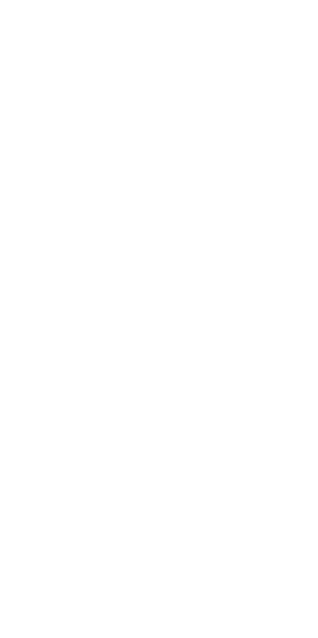 scroll, scrollTop: 0, scrollLeft: 0, axis: both 